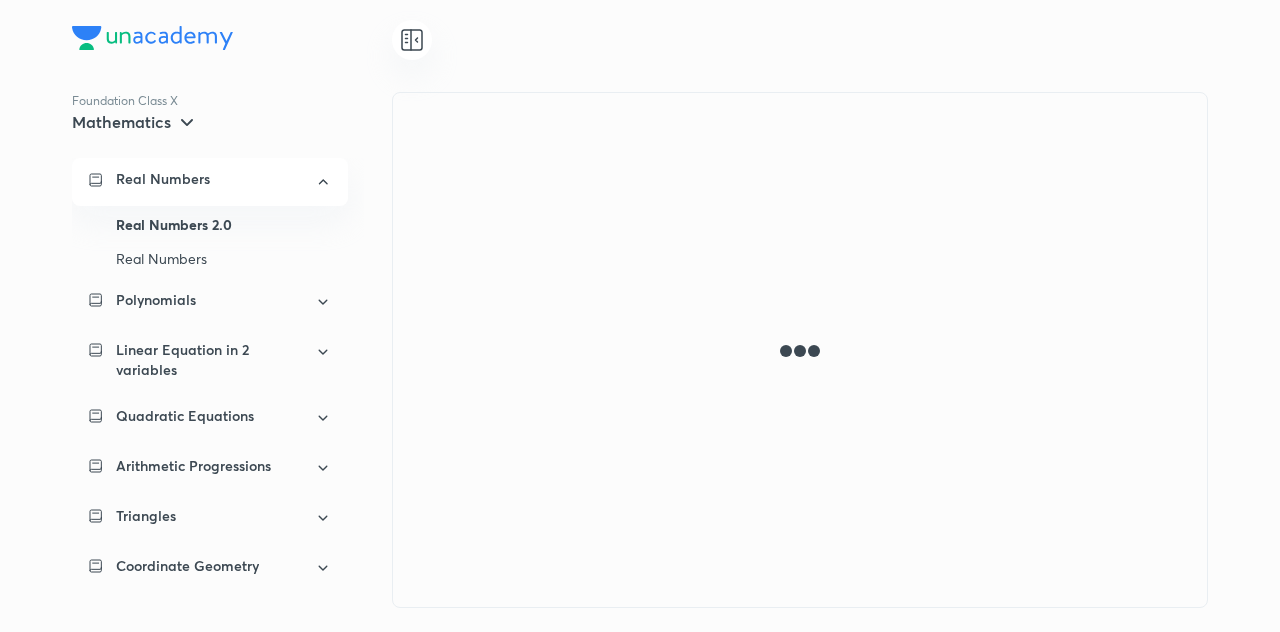 scroll, scrollTop: 0, scrollLeft: 0, axis: both 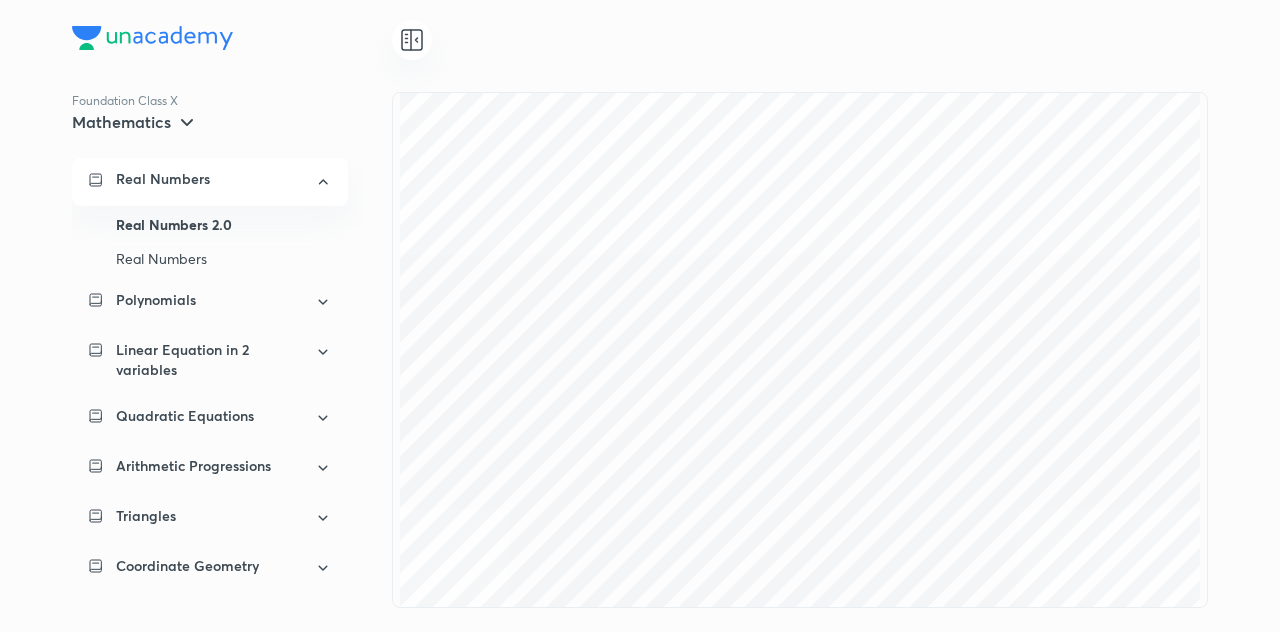 click 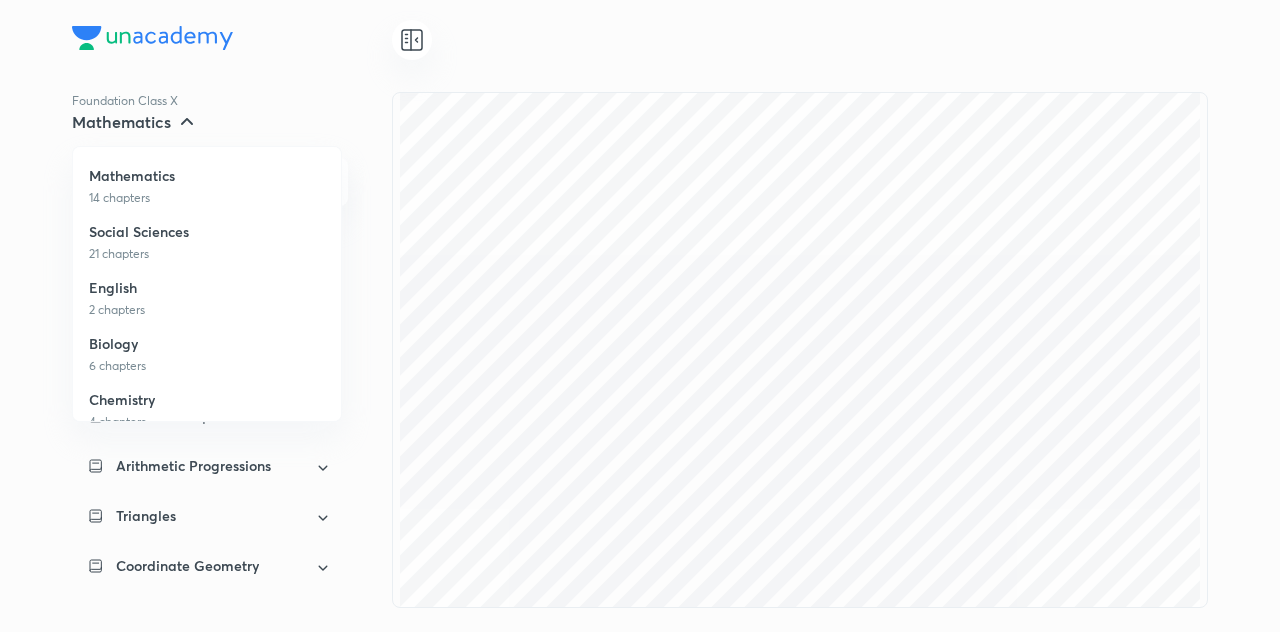 click at bounding box center (640, 316) 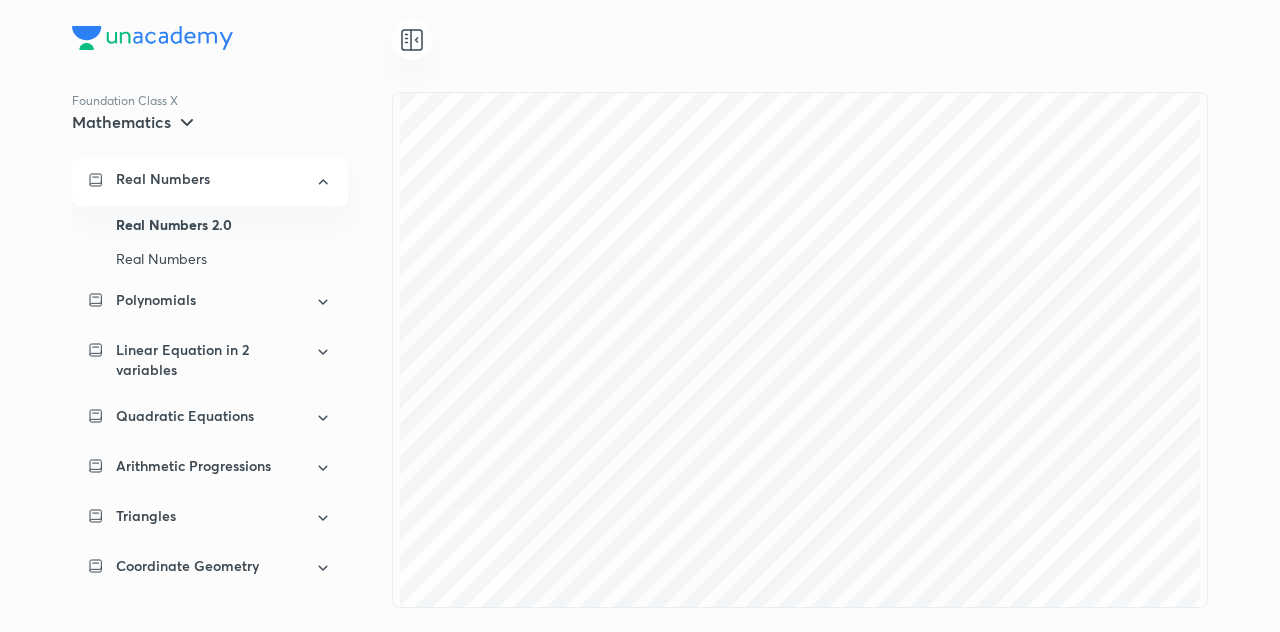 click at bounding box center [152, 38] 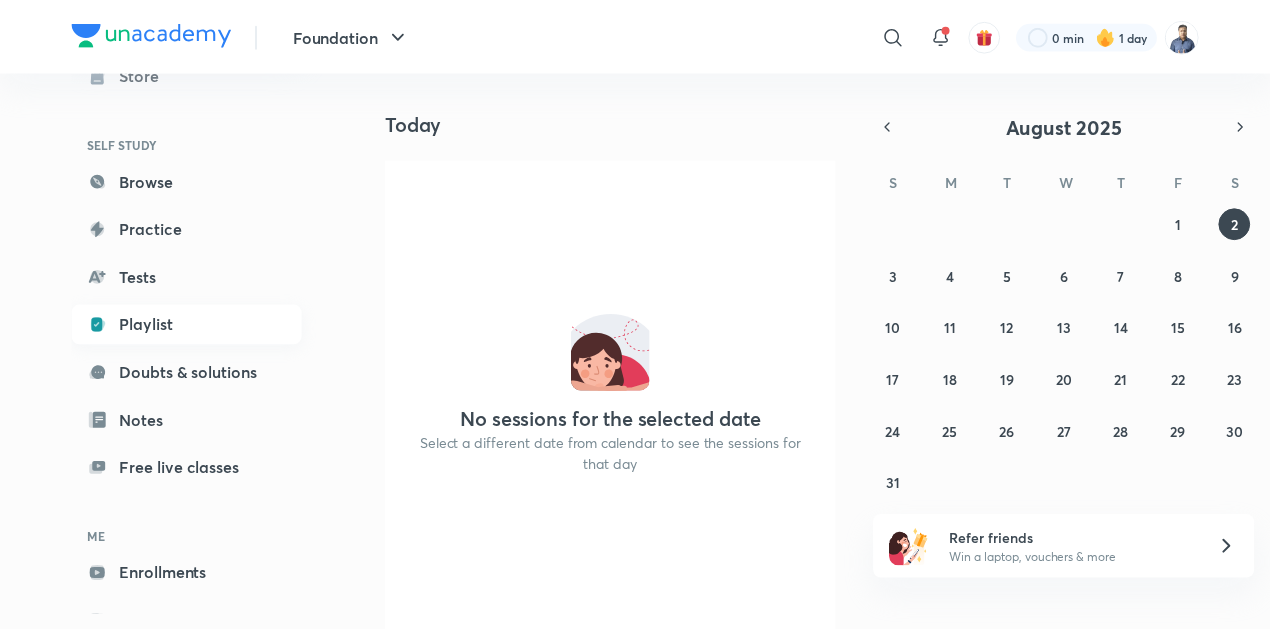 scroll, scrollTop: 172, scrollLeft: 0, axis: vertical 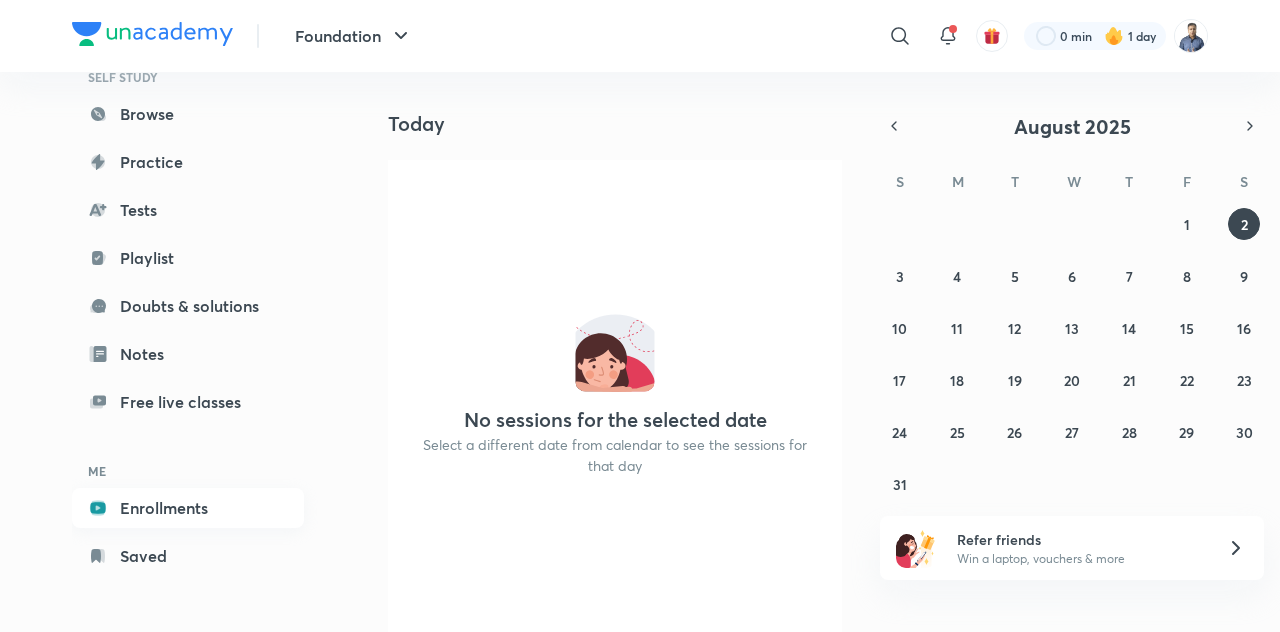click on "Enrollments" at bounding box center (188, 508) 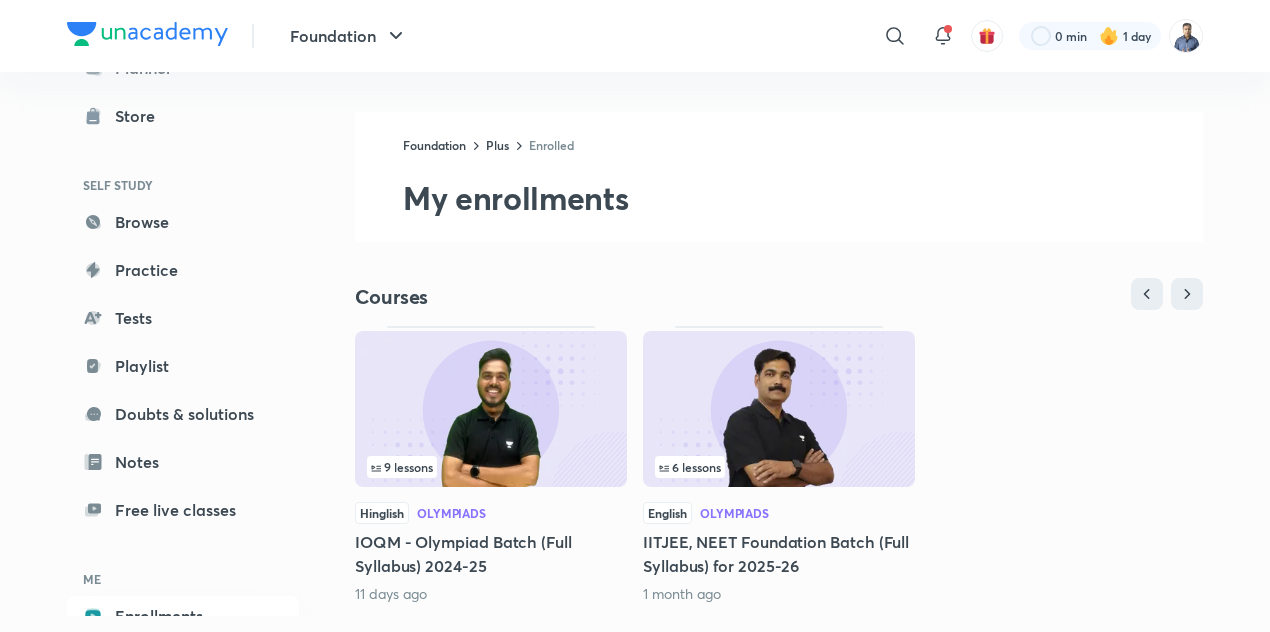 scroll, scrollTop: 65, scrollLeft: 0, axis: vertical 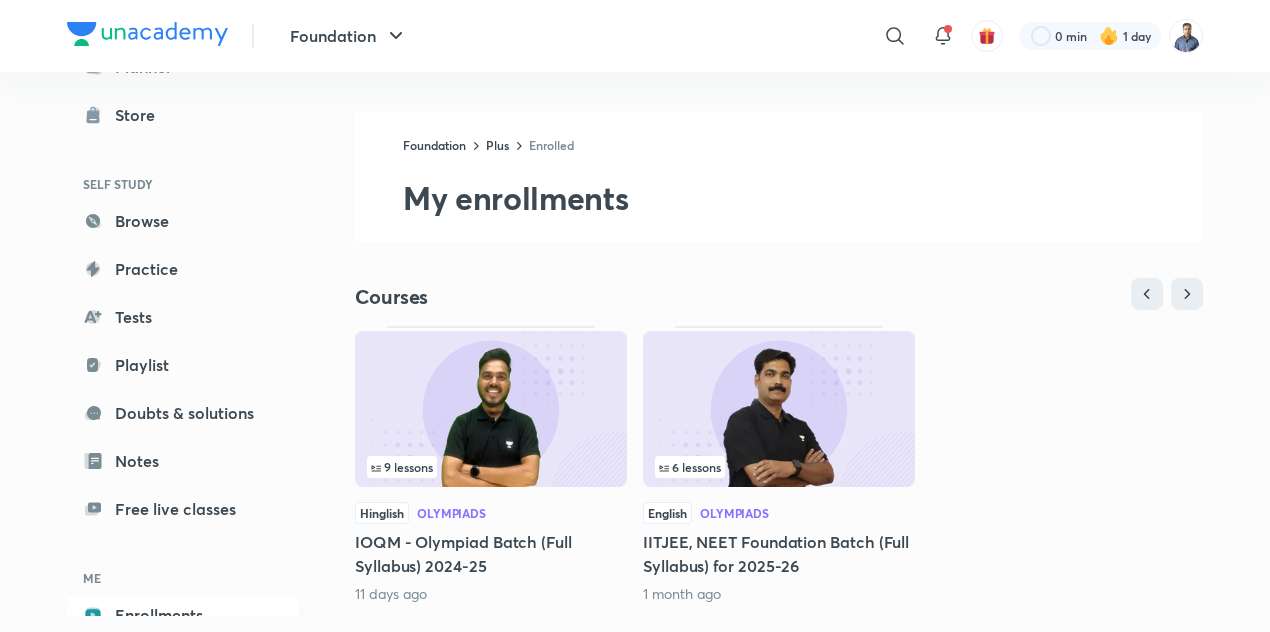 click at bounding box center [491, 409] 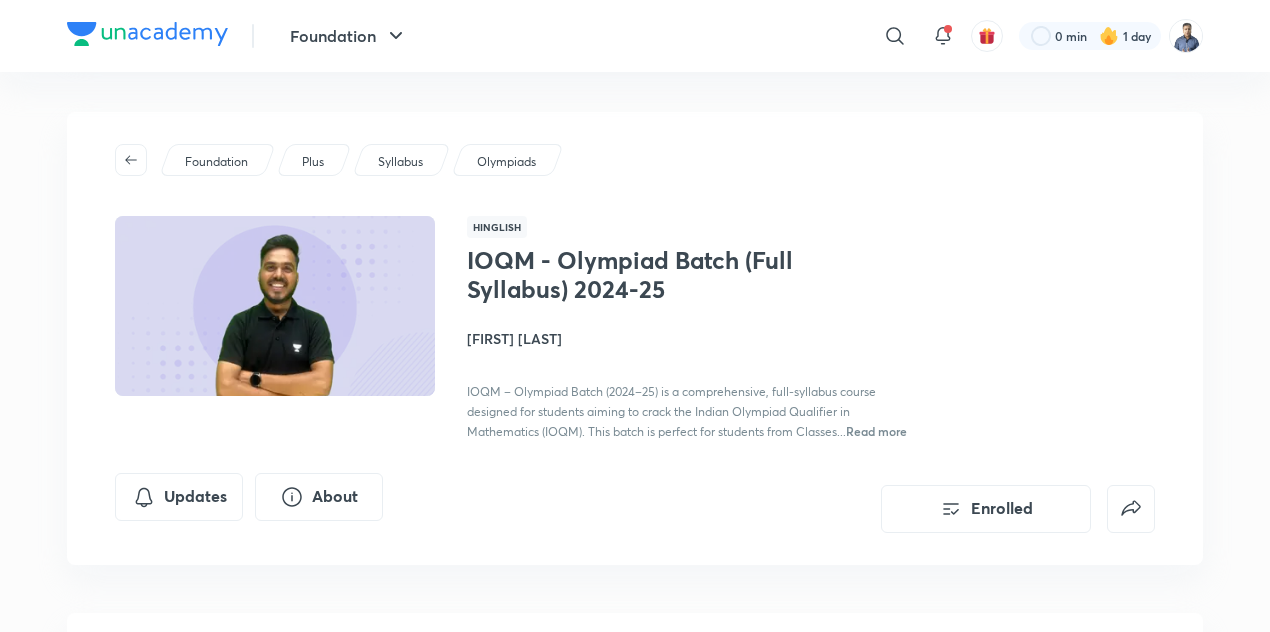 click on "Updates About Enrolled" at bounding box center [635, 503] 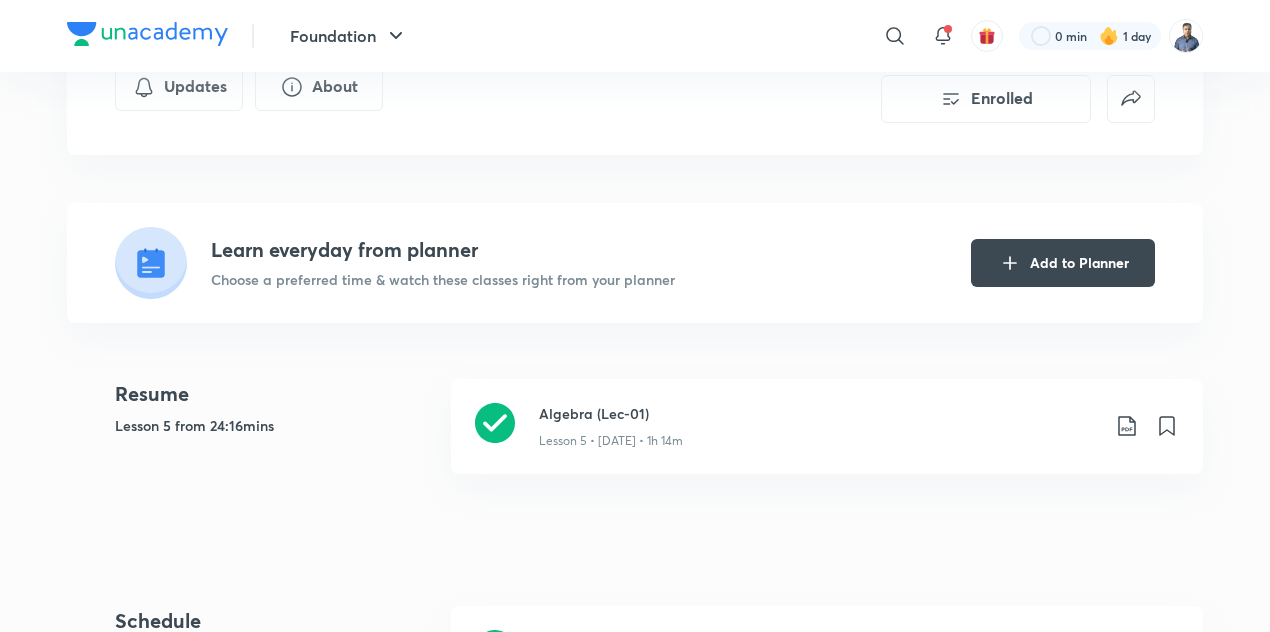 scroll, scrollTop: 419, scrollLeft: 0, axis: vertical 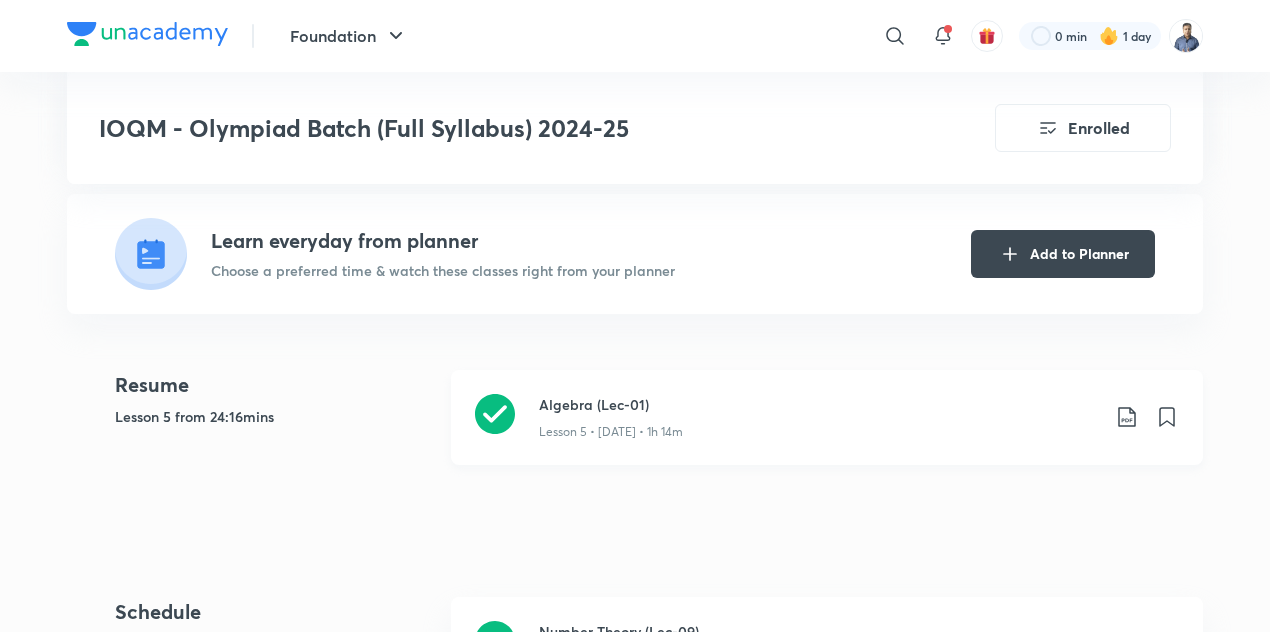 click 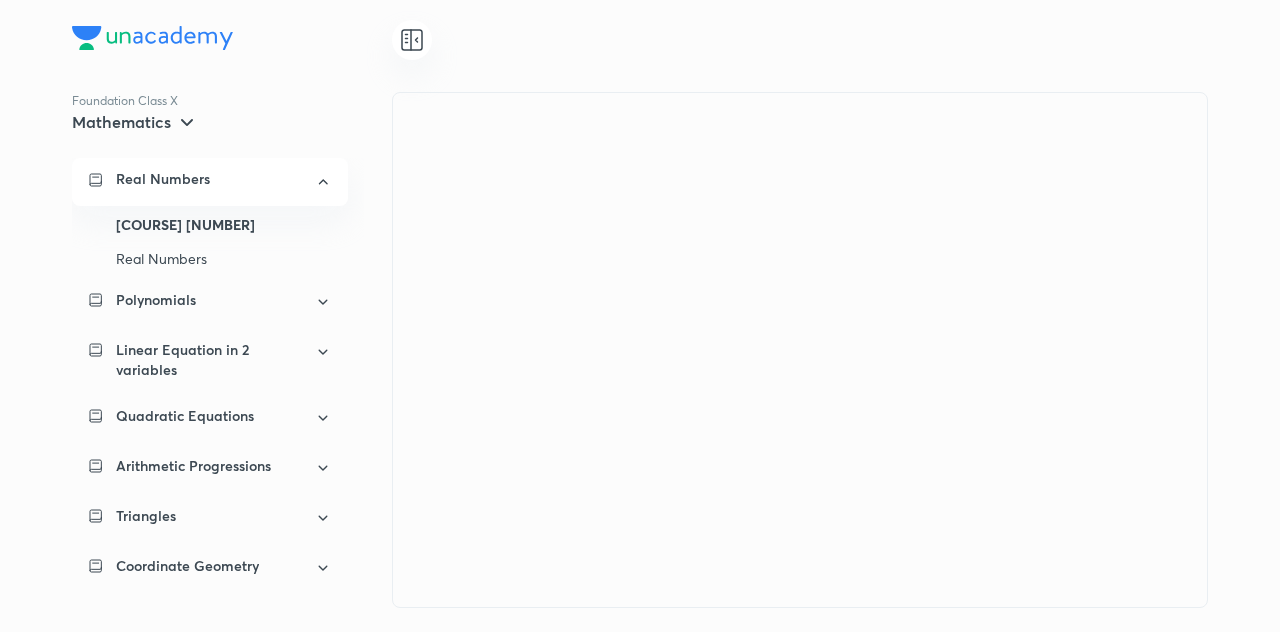 scroll, scrollTop: 0, scrollLeft: 0, axis: both 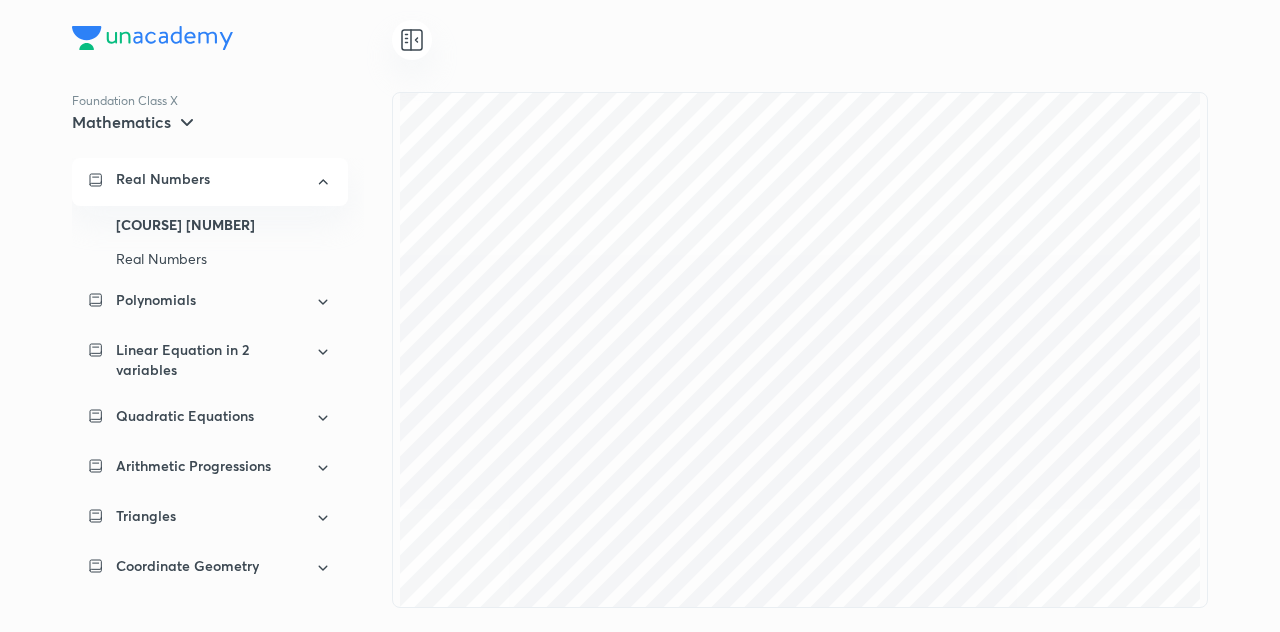 click at bounding box center [640, 40] 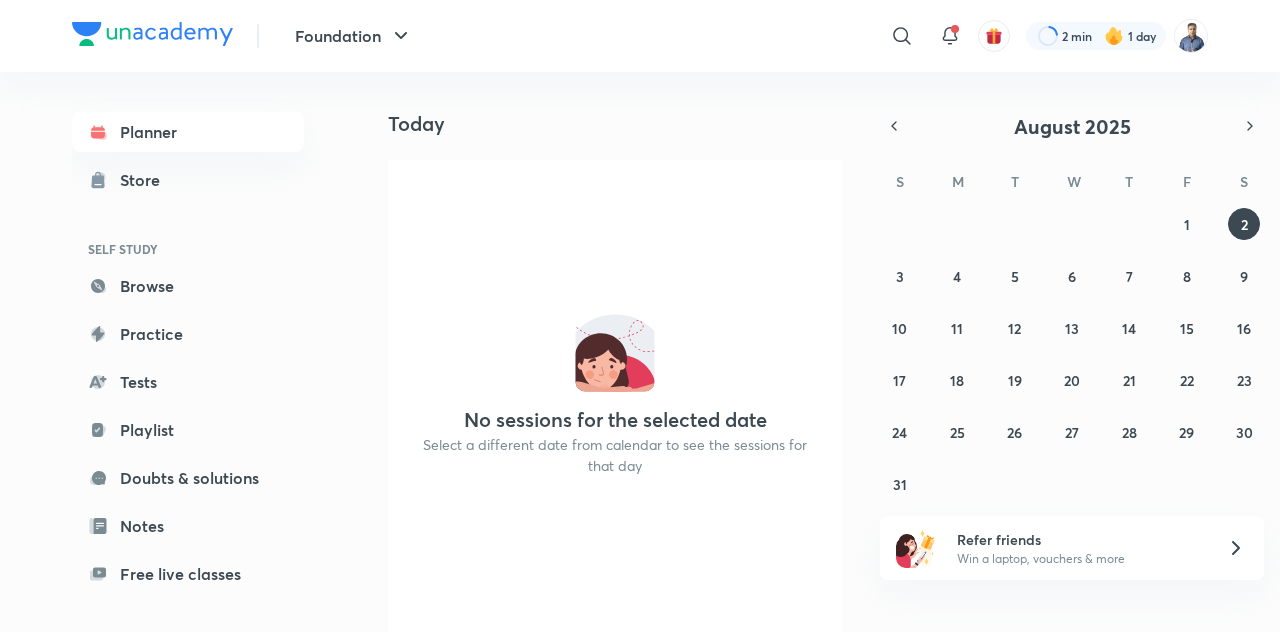 scroll, scrollTop: 46, scrollLeft: 0, axis: vertical 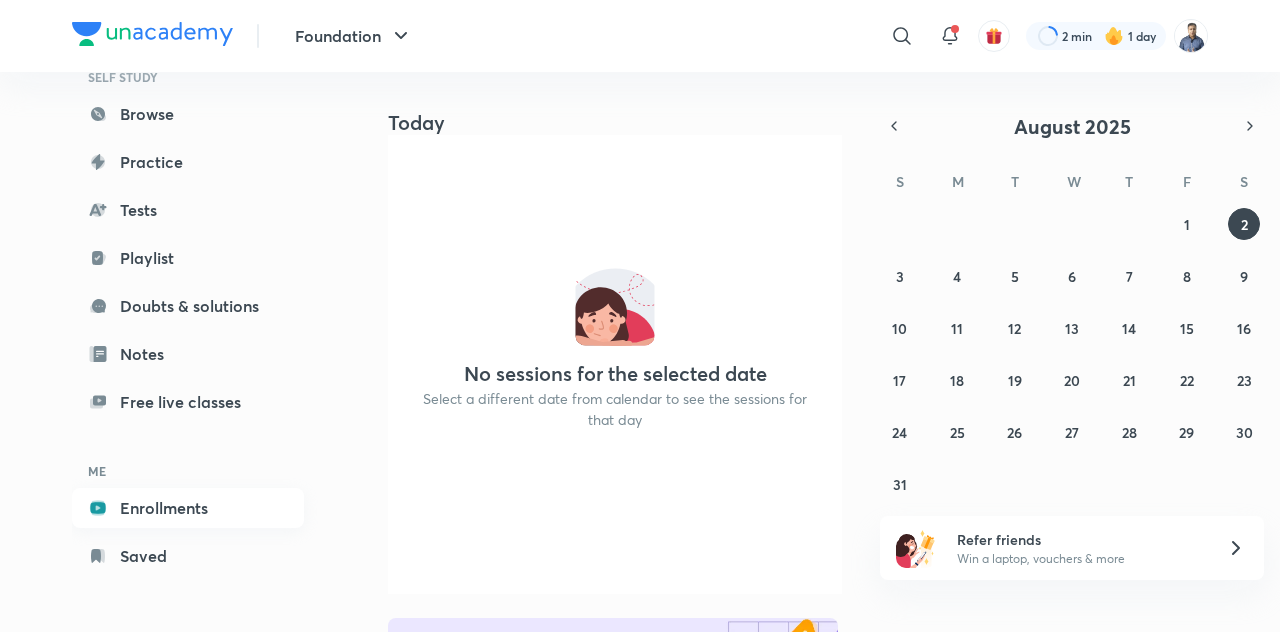 click on "Enrollments" at bounding box center [188, 508] 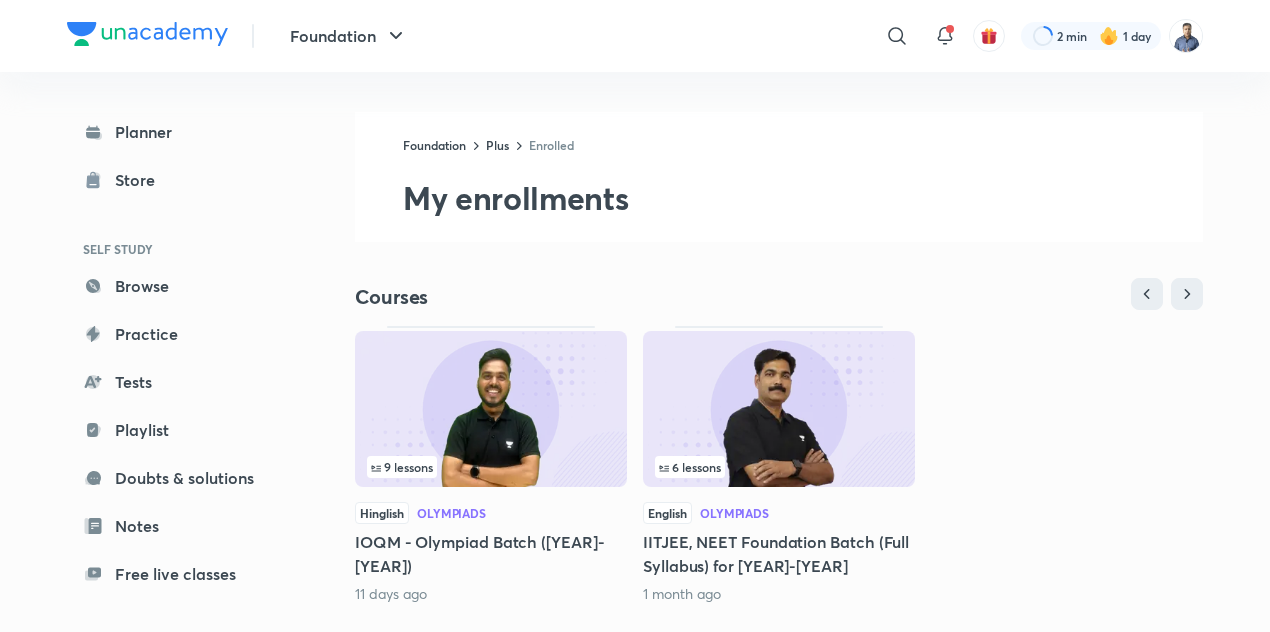 click at bounding box center (491, 409) 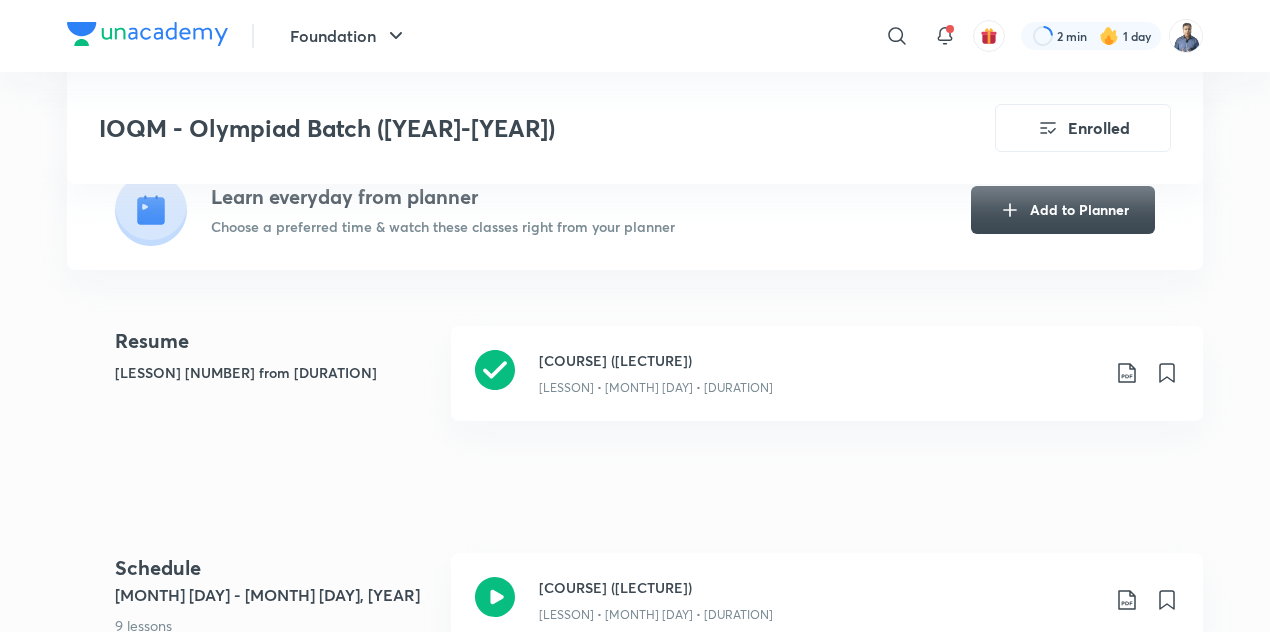 scroll, scrollTop: 464, scrollLeft: 0, axis: vertical 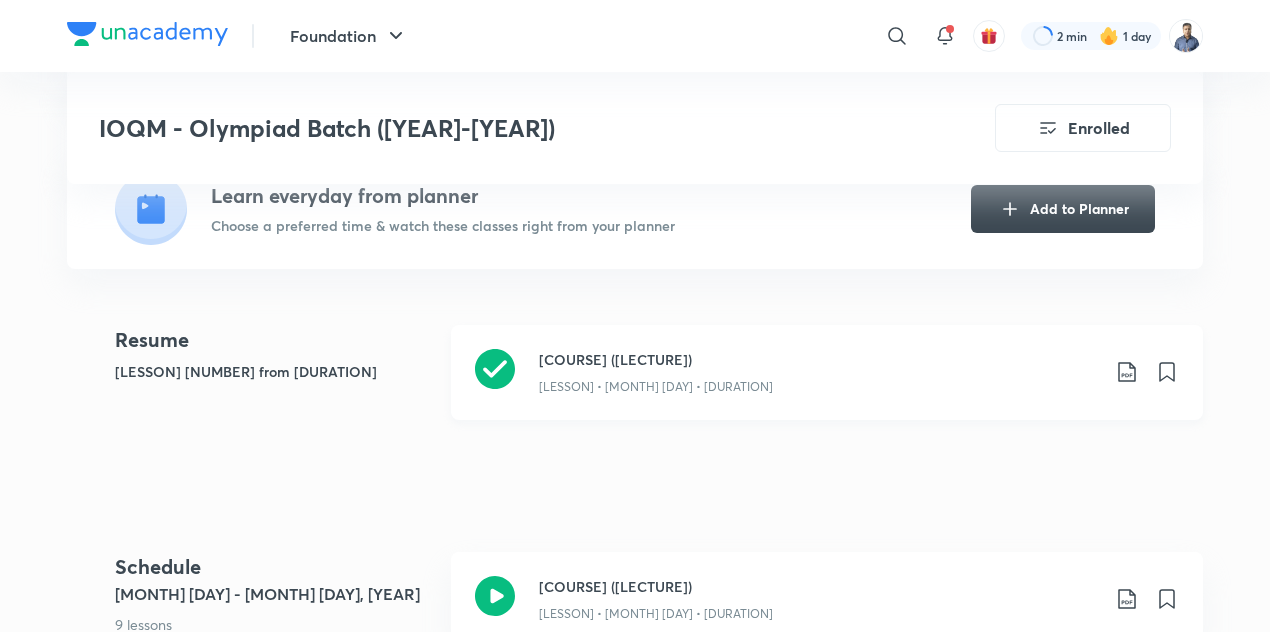 click on "Algebra (Lec-01) Lesson 5 • [DATE] • 1h 14m" at bounding box center (827, 372) 